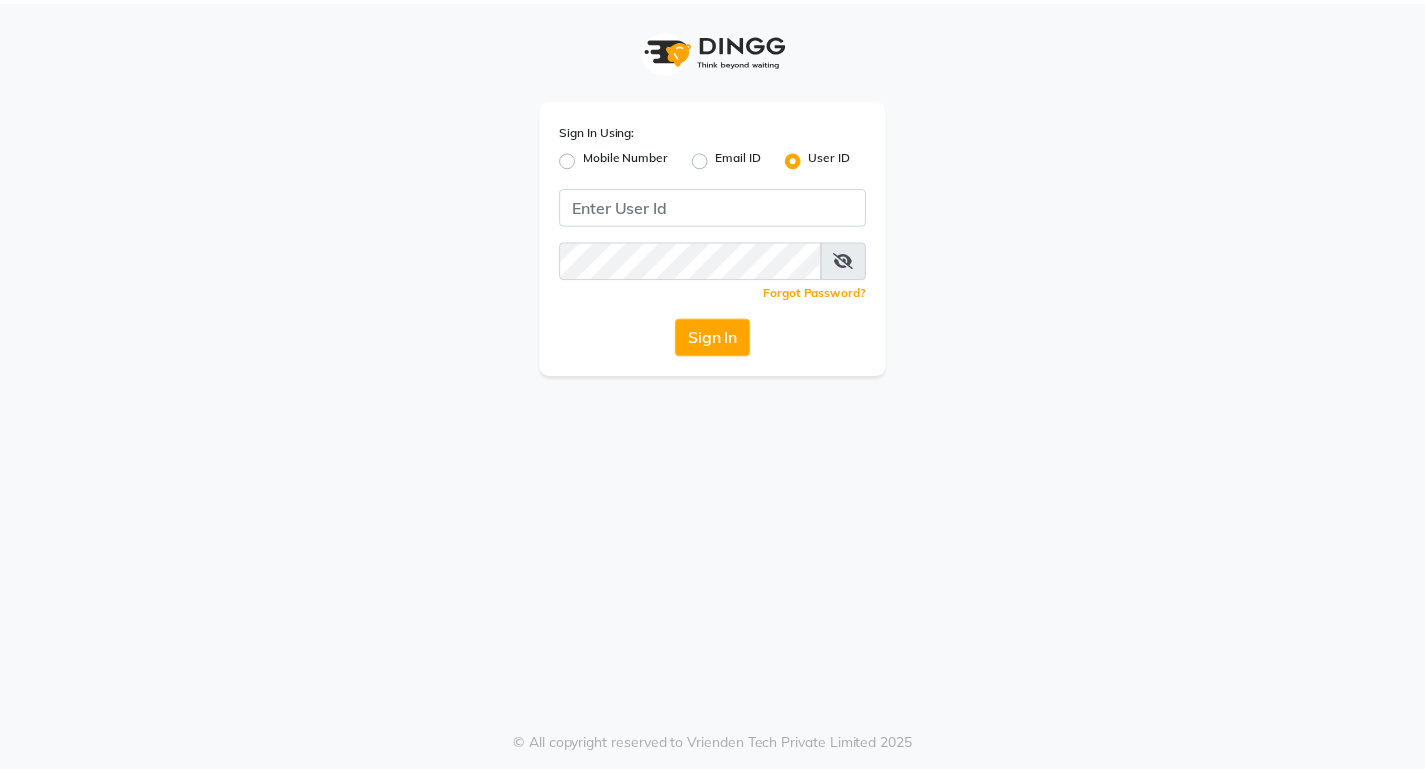 scroll, scrollTop: 0, scrollLeft: 0, axis: both 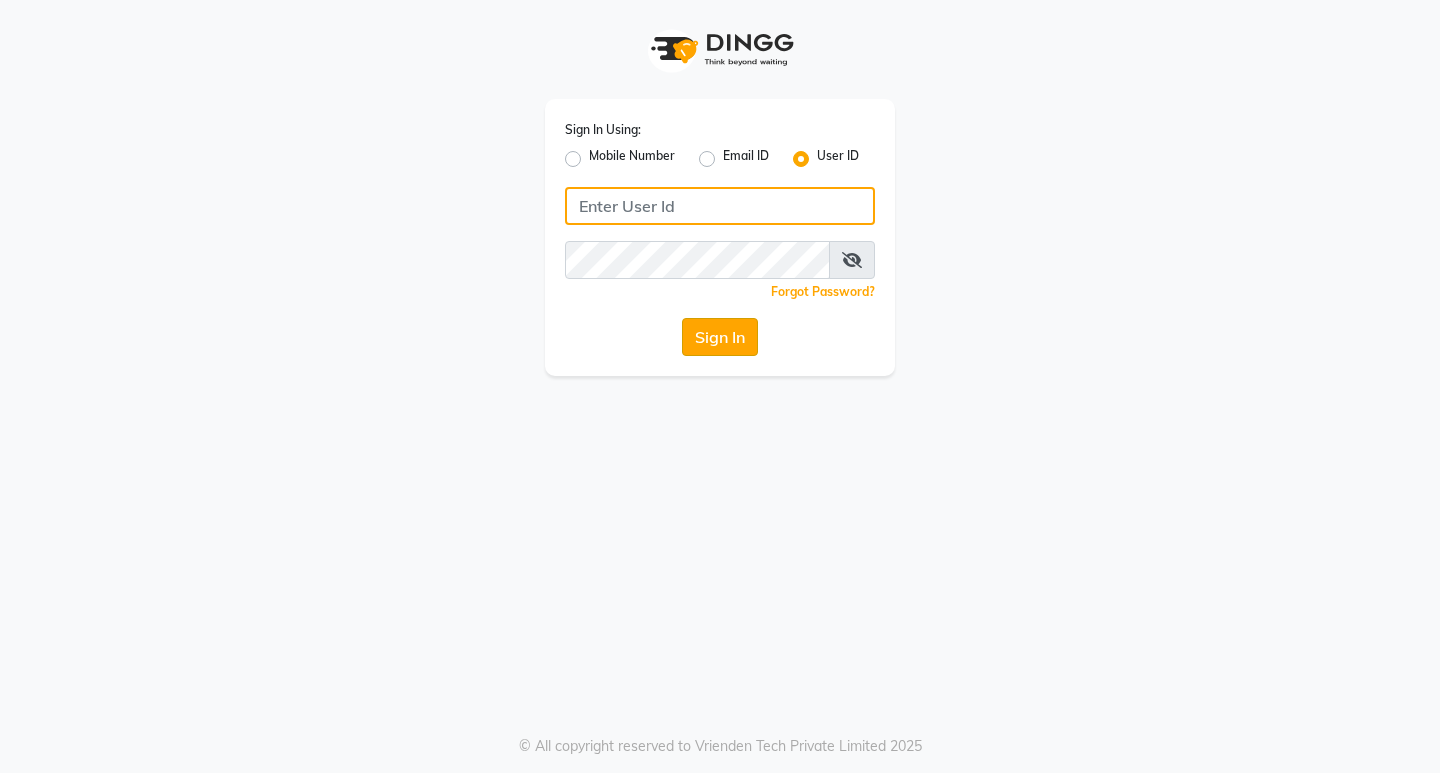 type on "aurasalon" 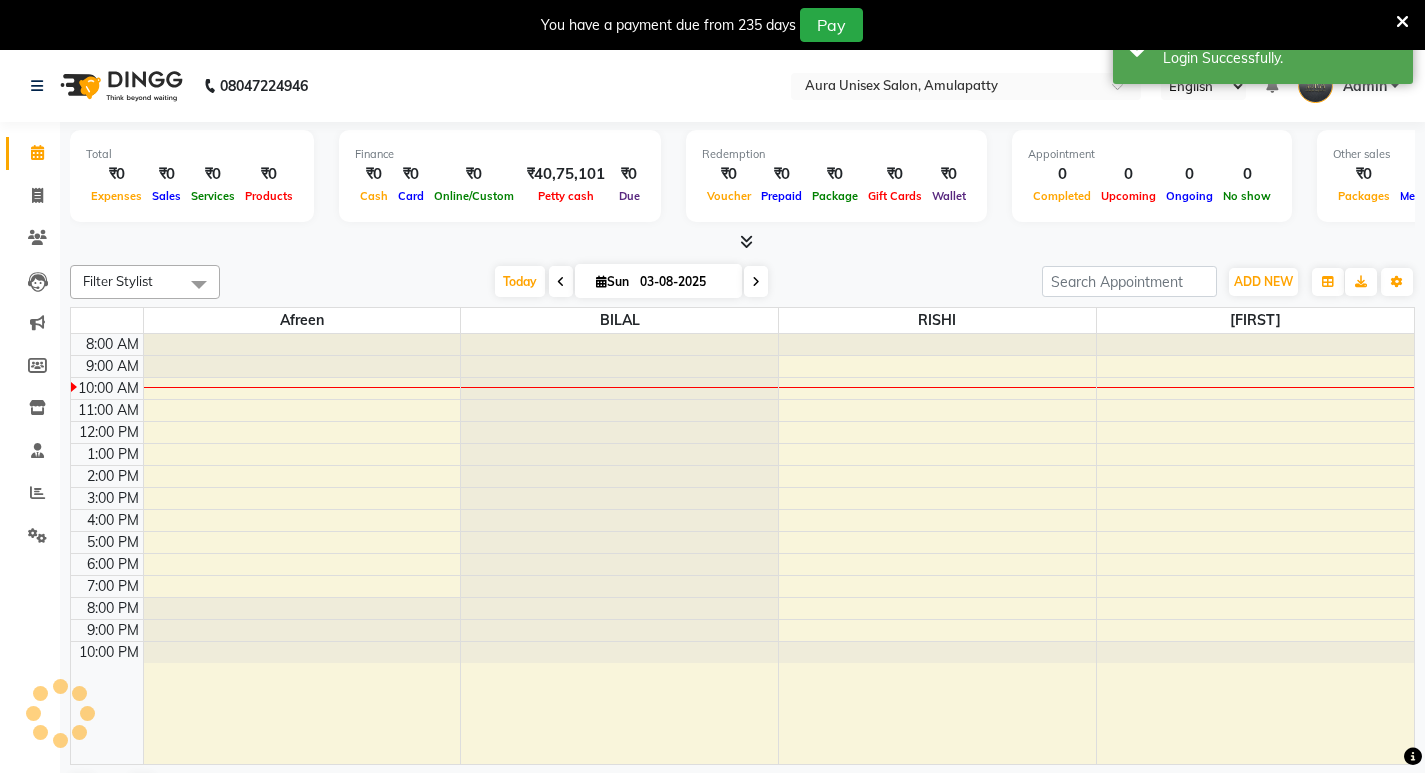 select on "en" 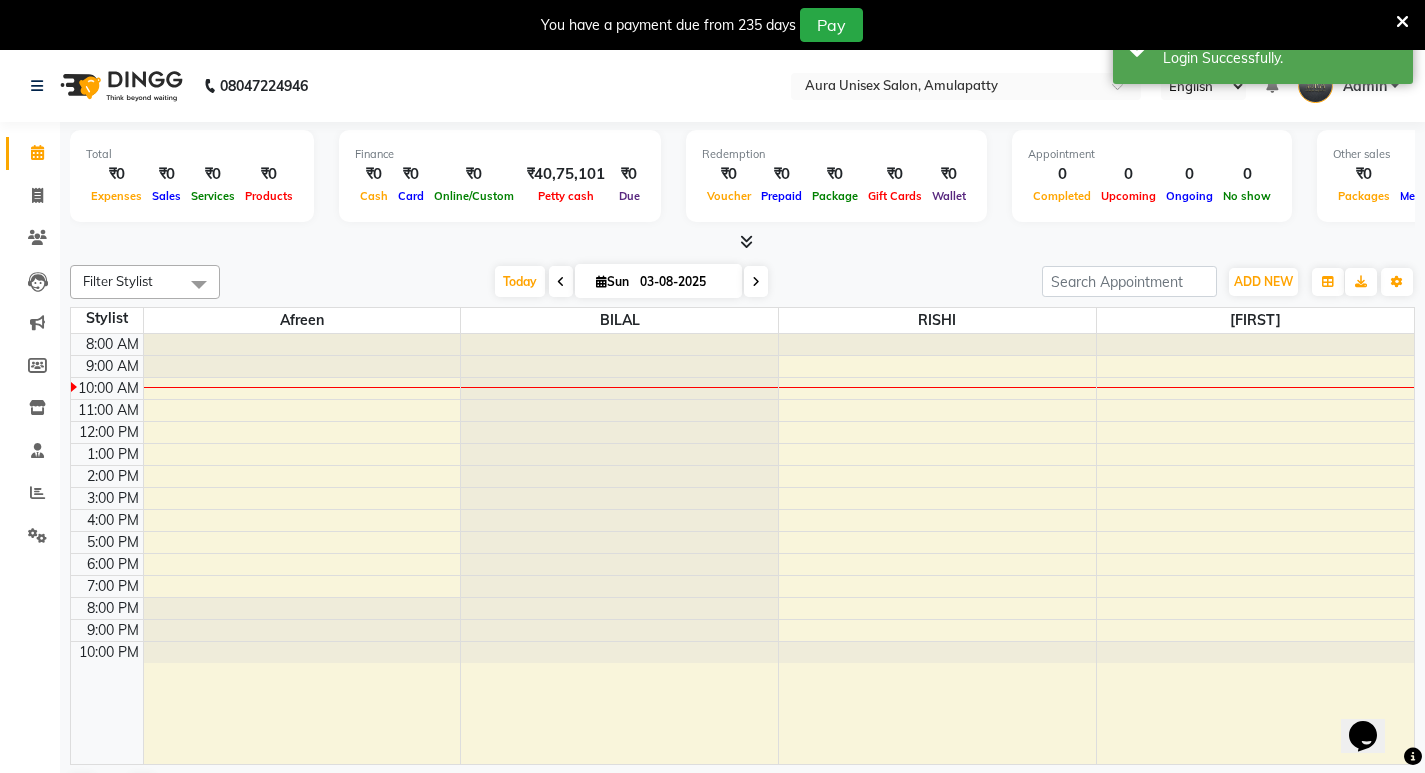 scroll, scrollTop: 0, scrollLeft: 0, axis: both 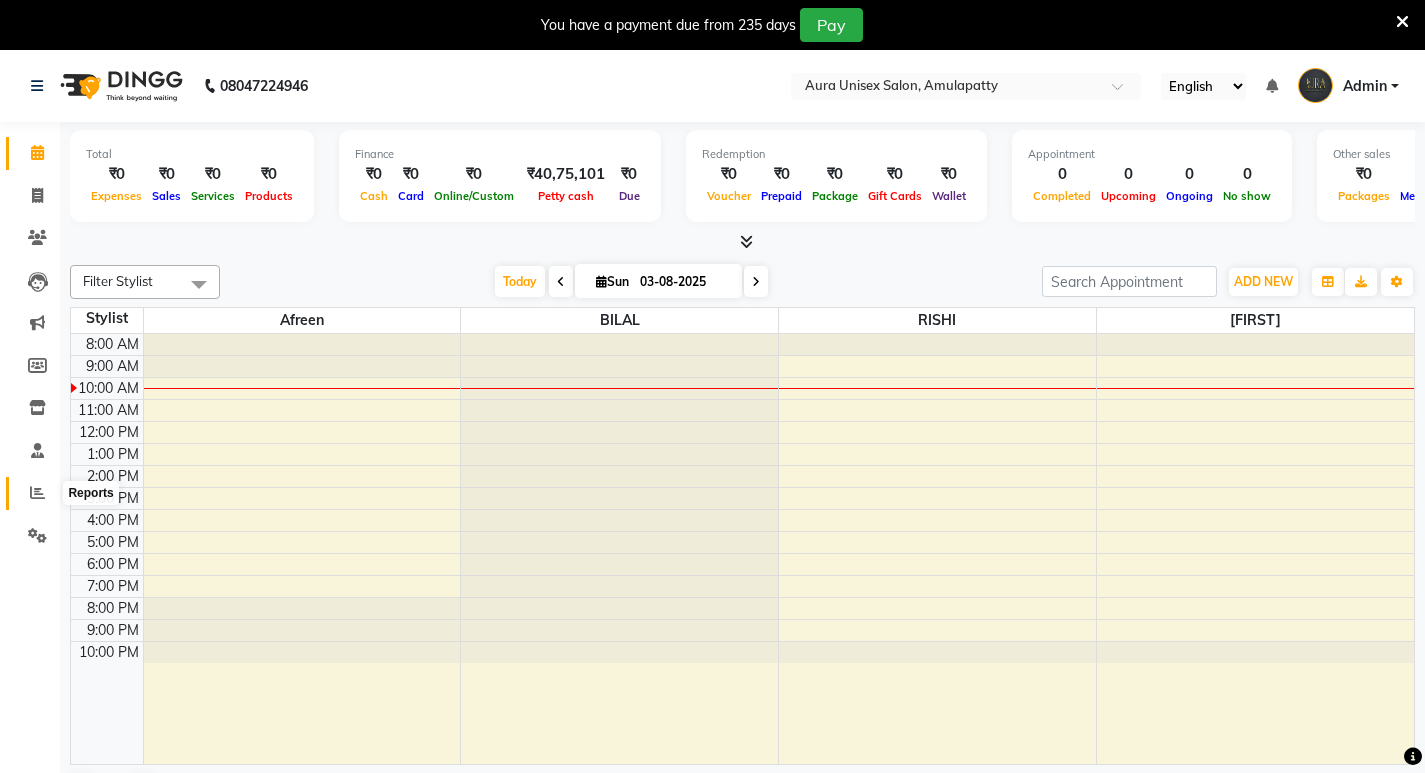 click 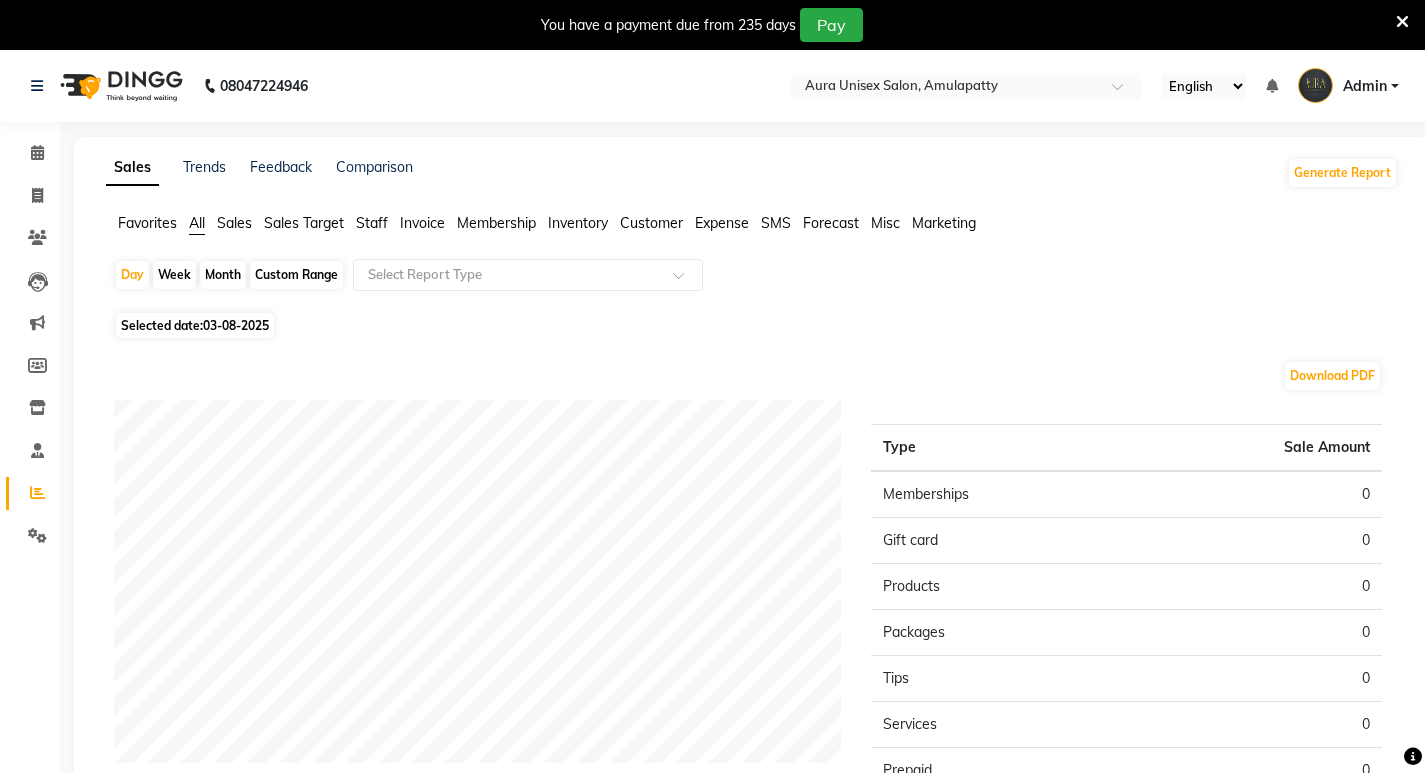 click on "Month" 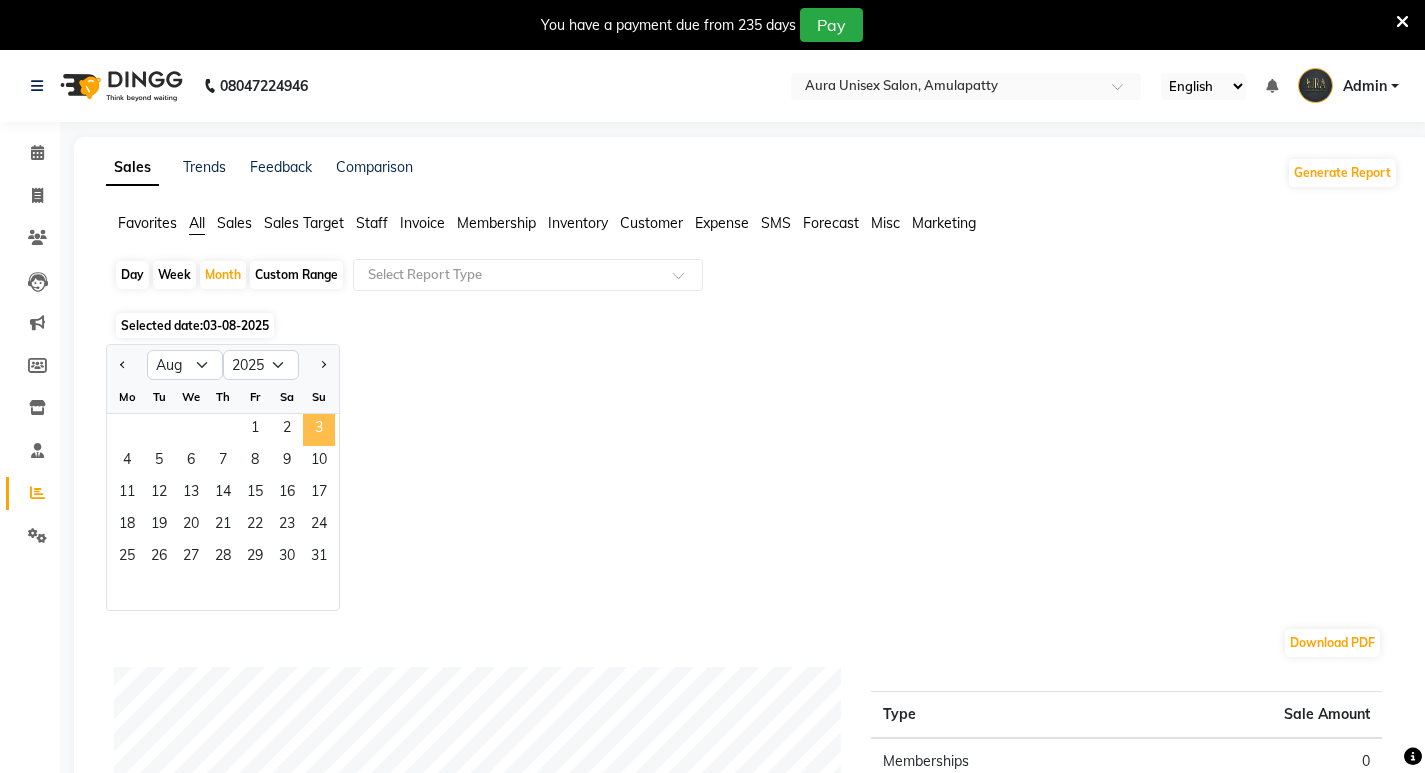 click on "3" 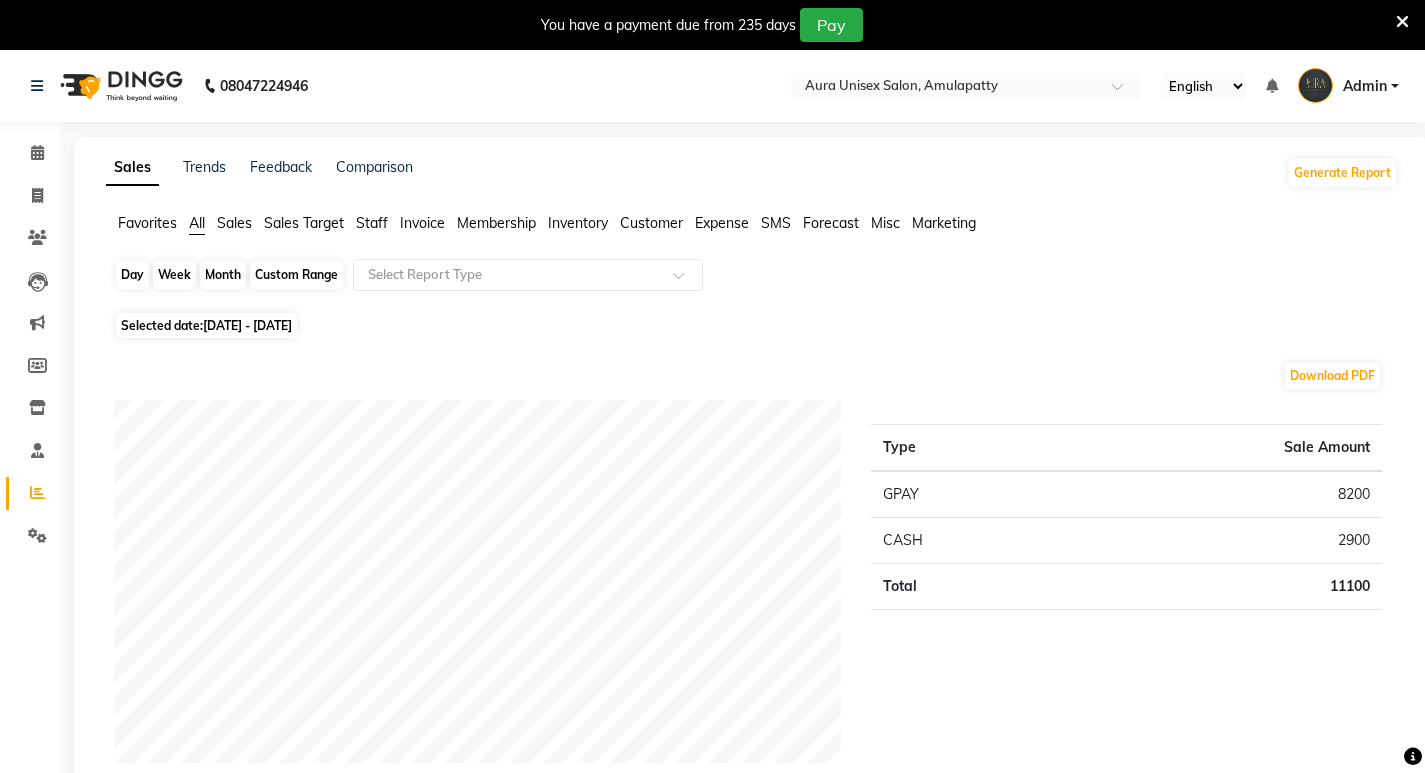 click on "Month" 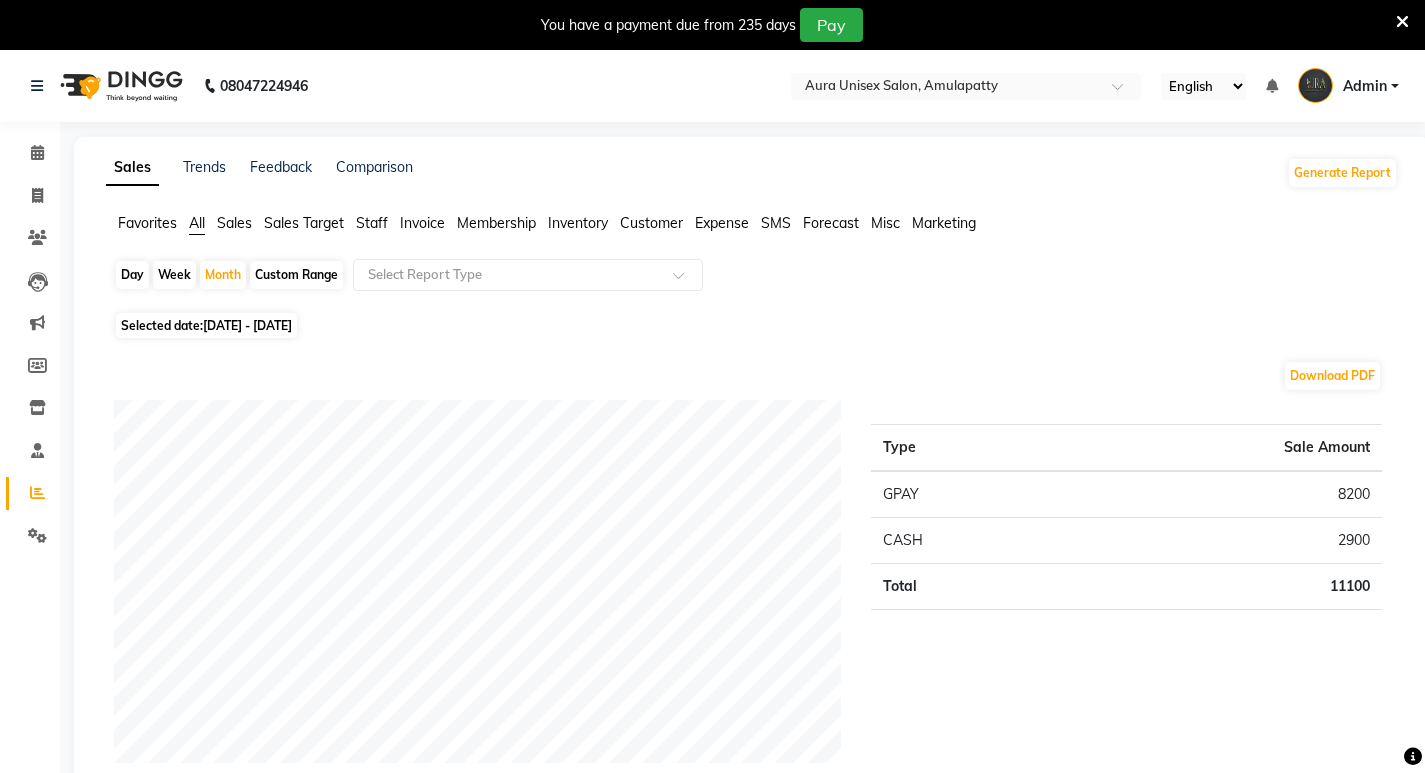 select on "8" 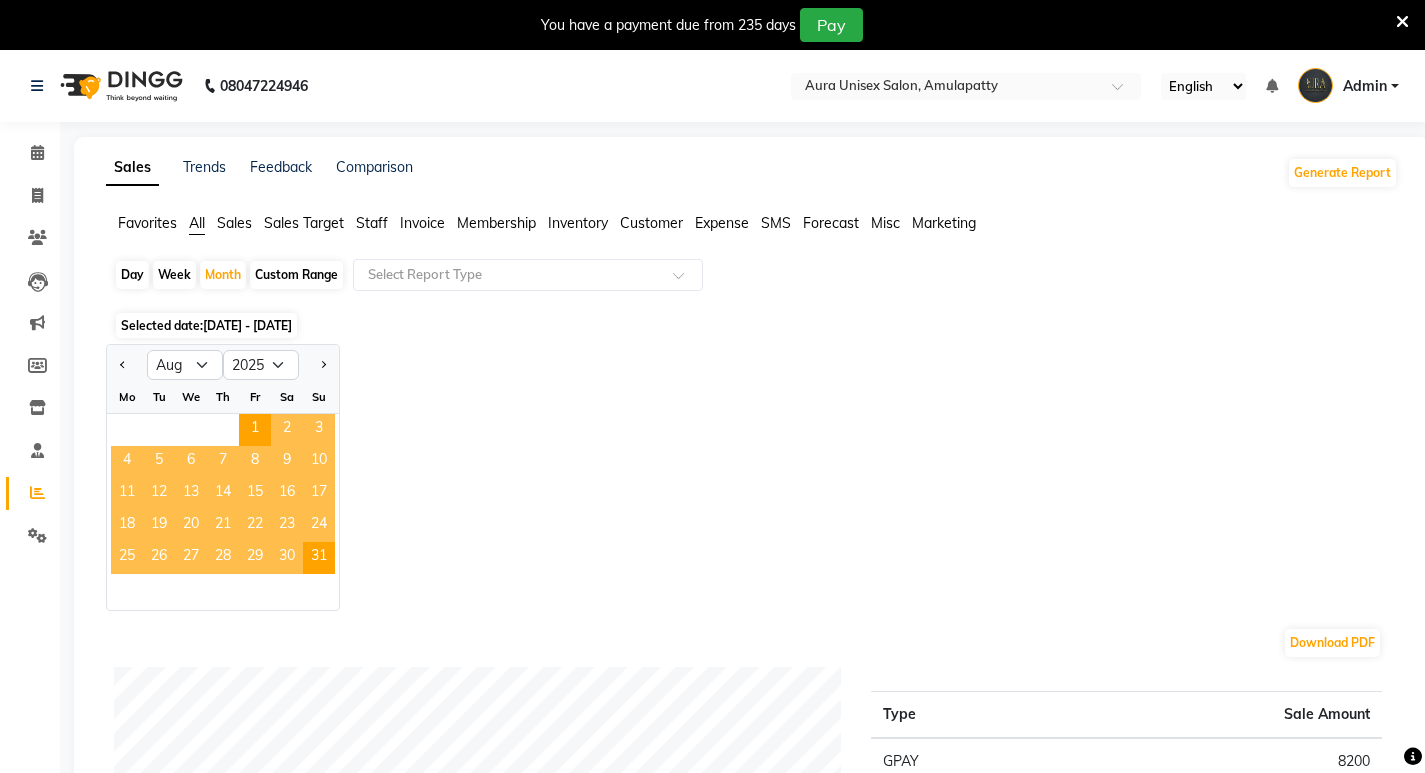 click on "2" 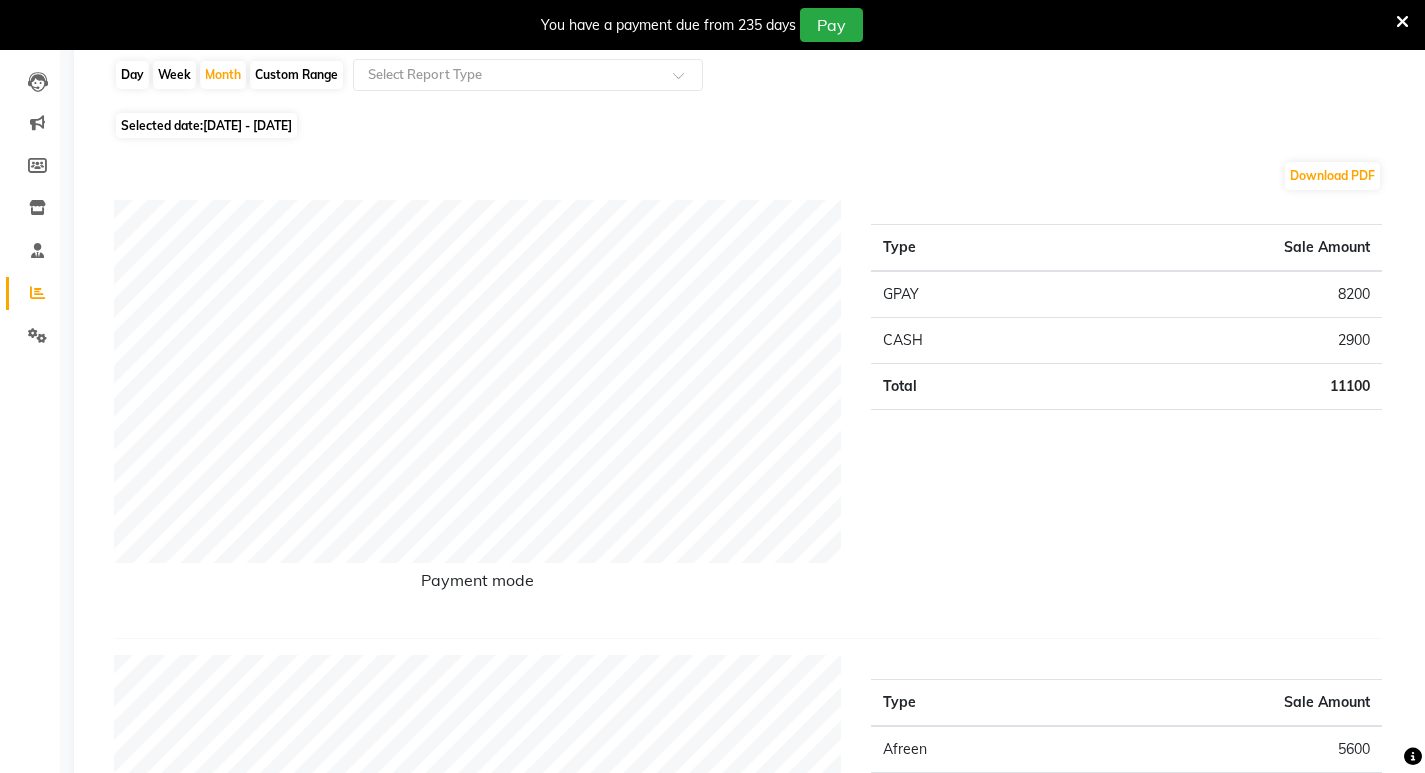 scroll, scrollTop: 0, scrollLeft: 0, axis: both 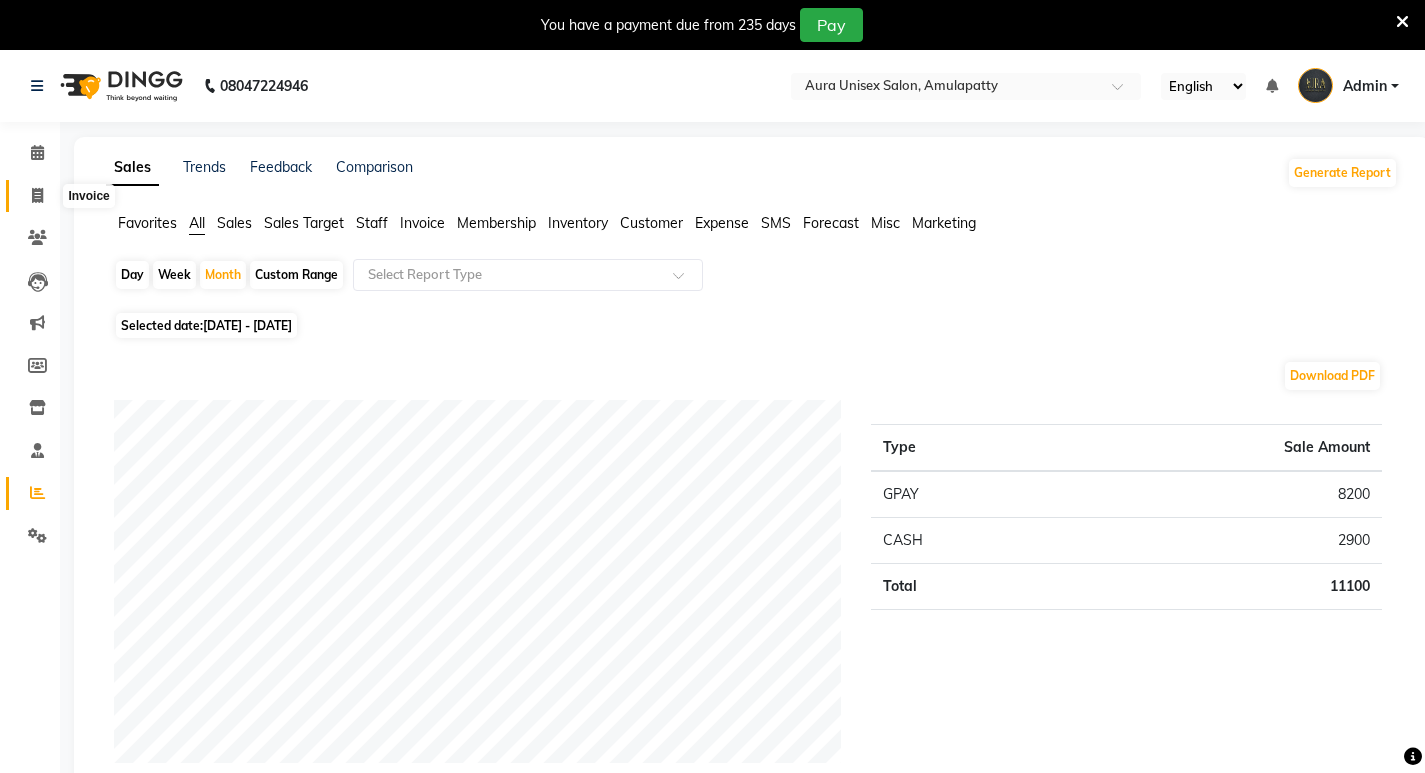 click 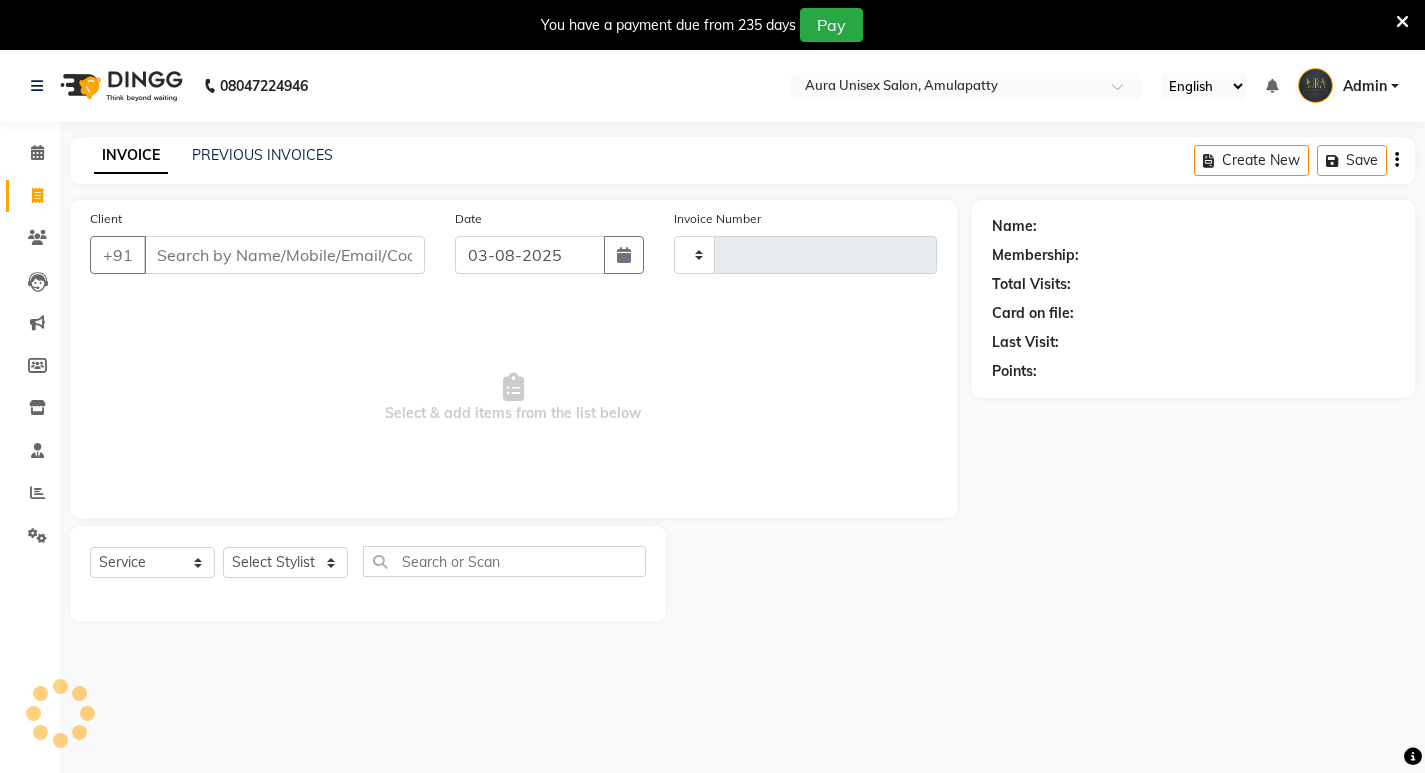 scroll, scrollTop: 50, scrollLeft: 0, axis: vertical 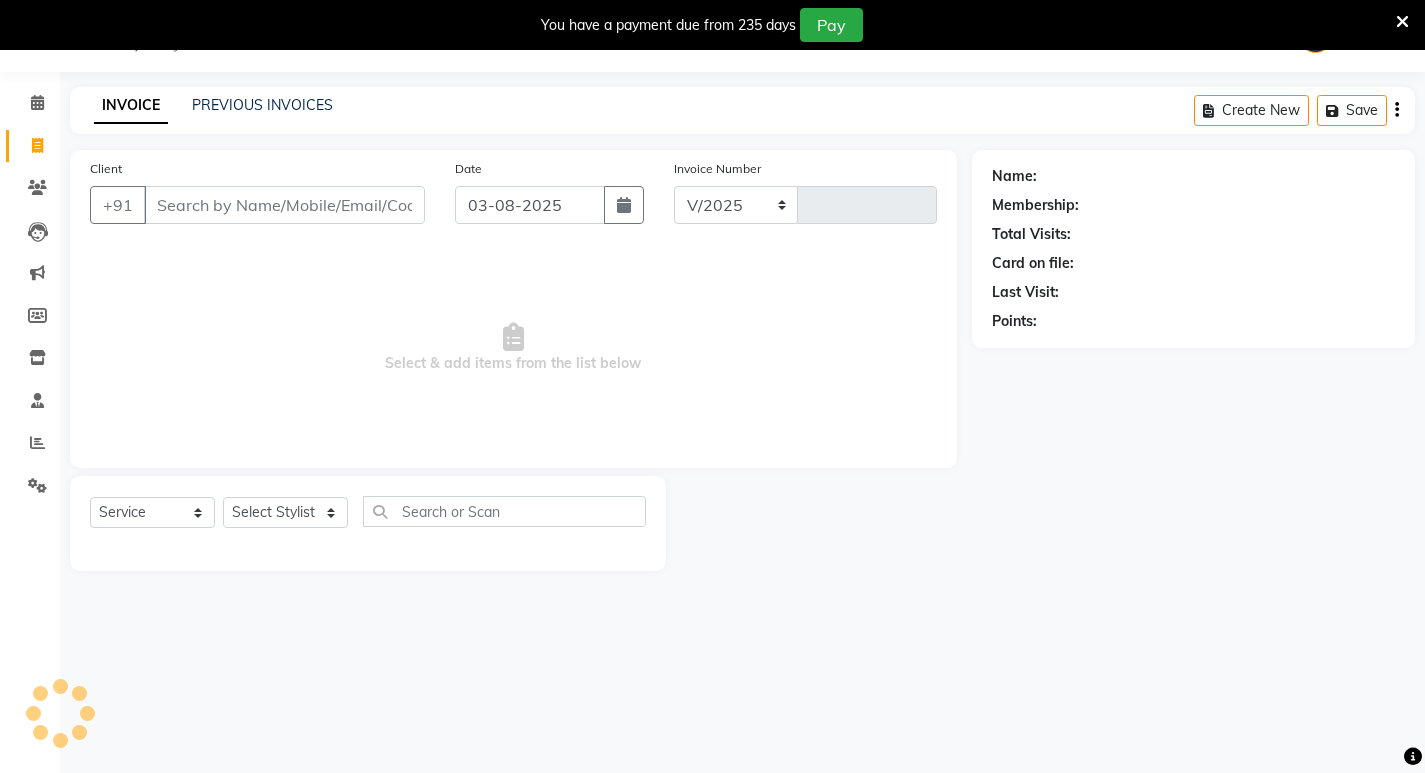 select on "837" 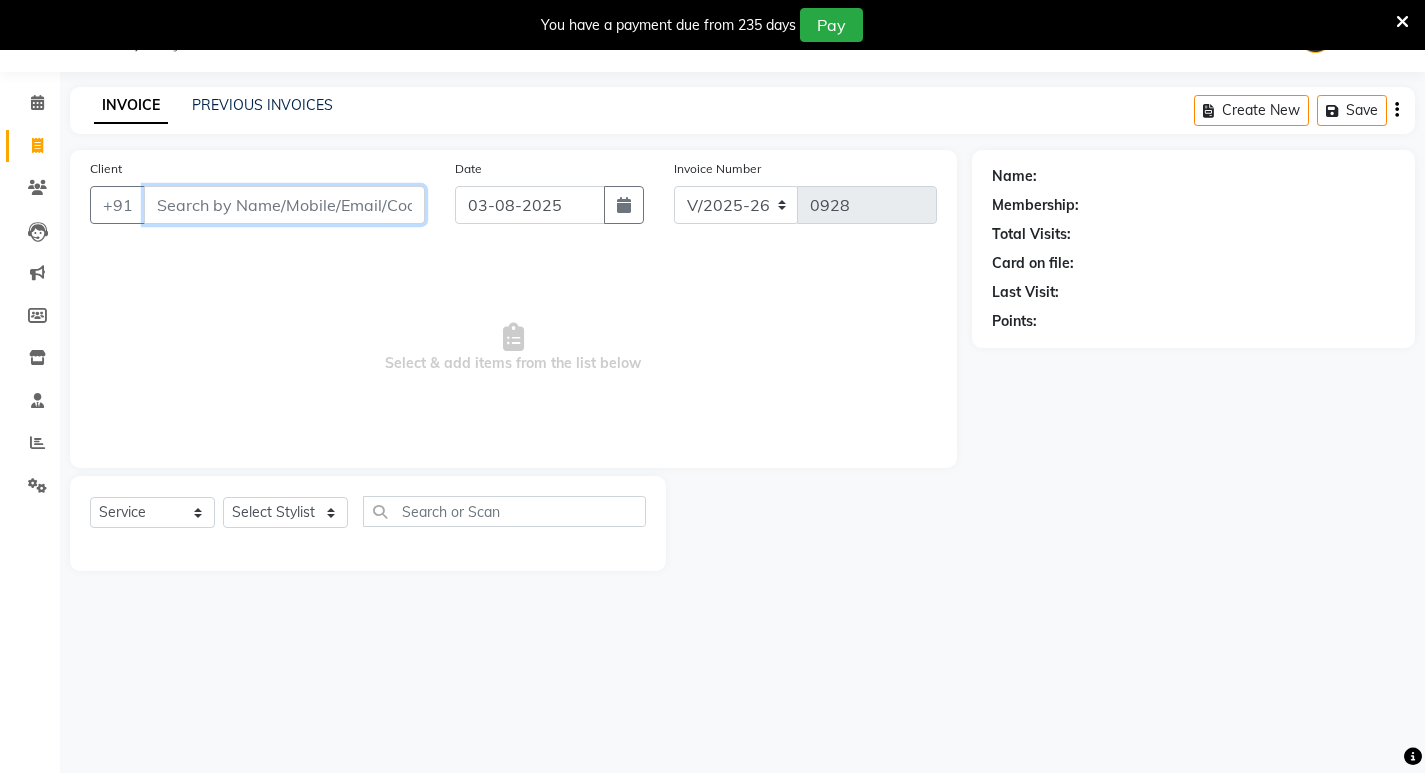click on "Client" at bounding box center (284, 205) 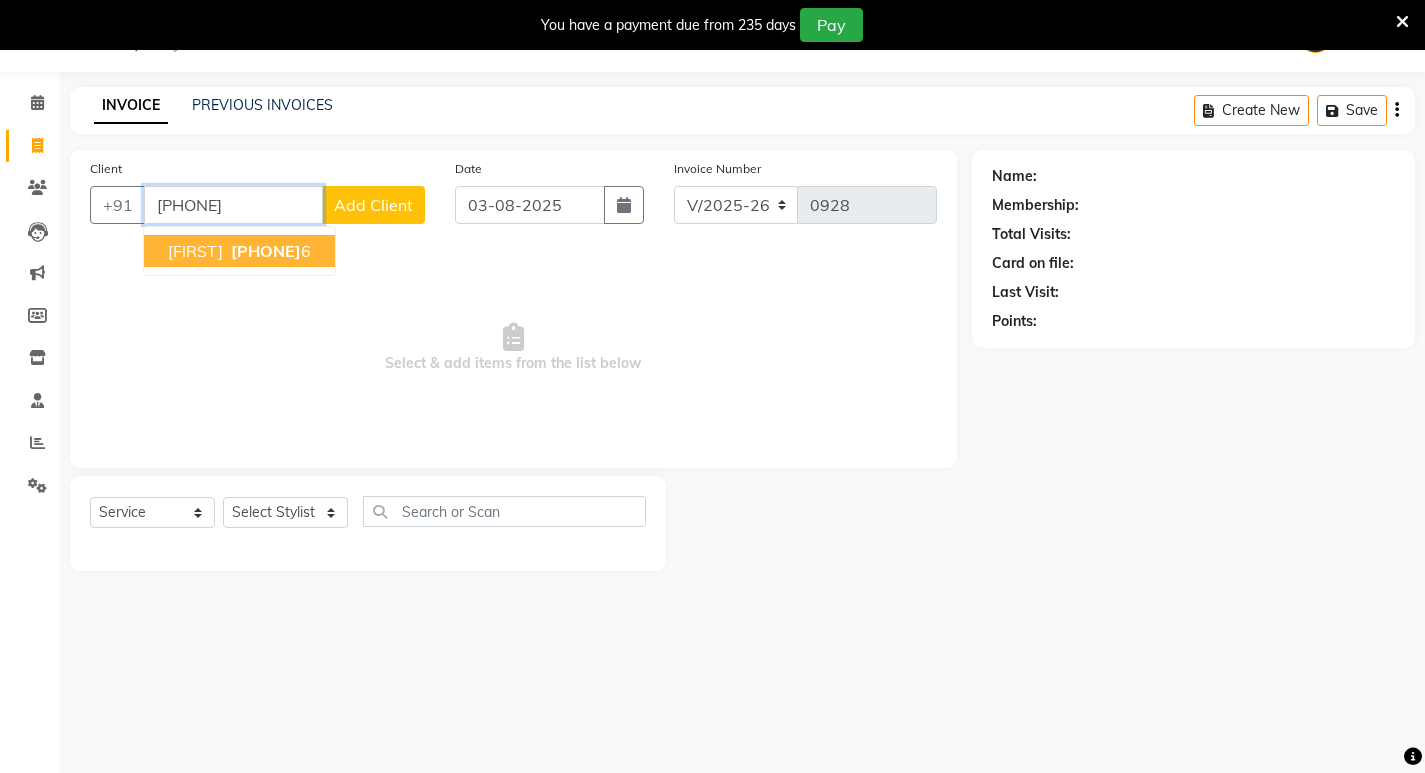 click on "[FIRST]" at bounding box center (195, 251) 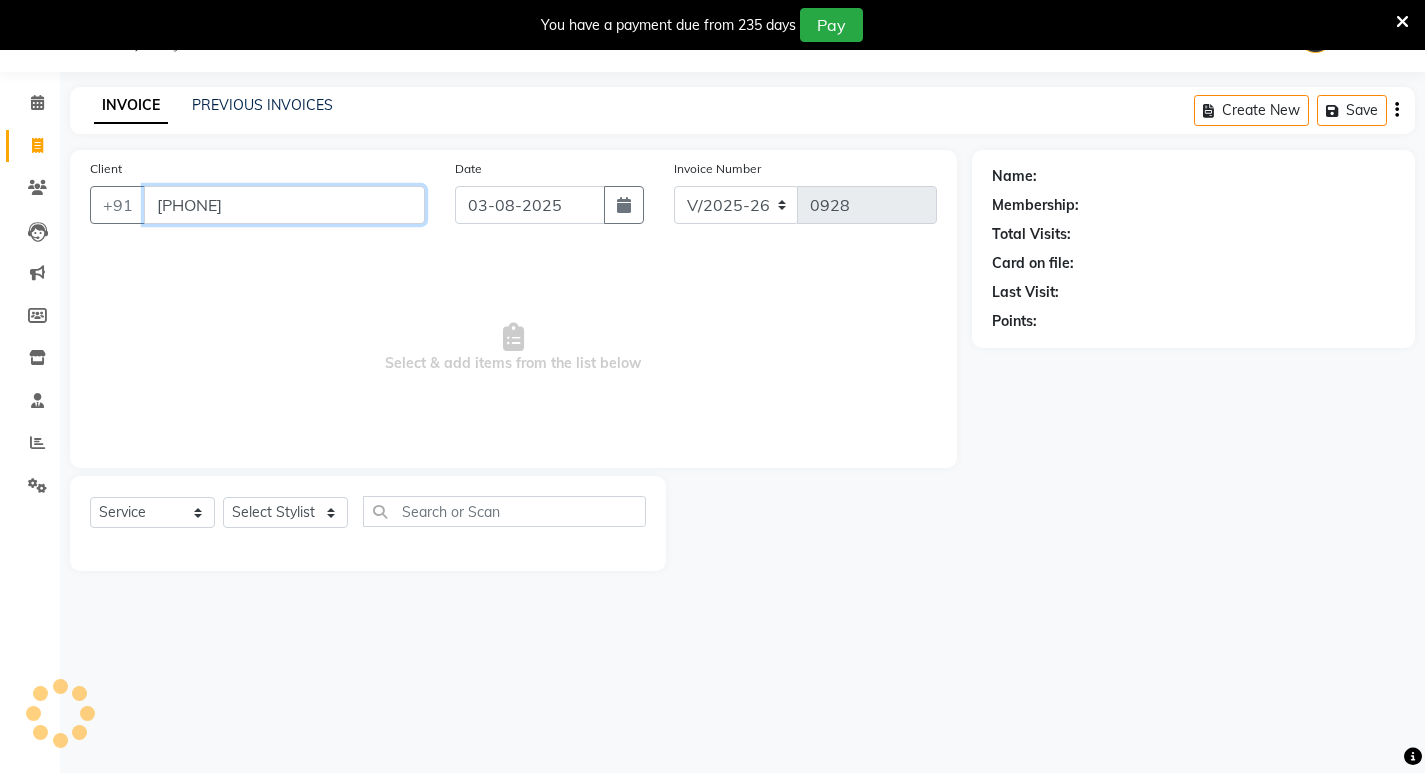type on "[PHONE]" 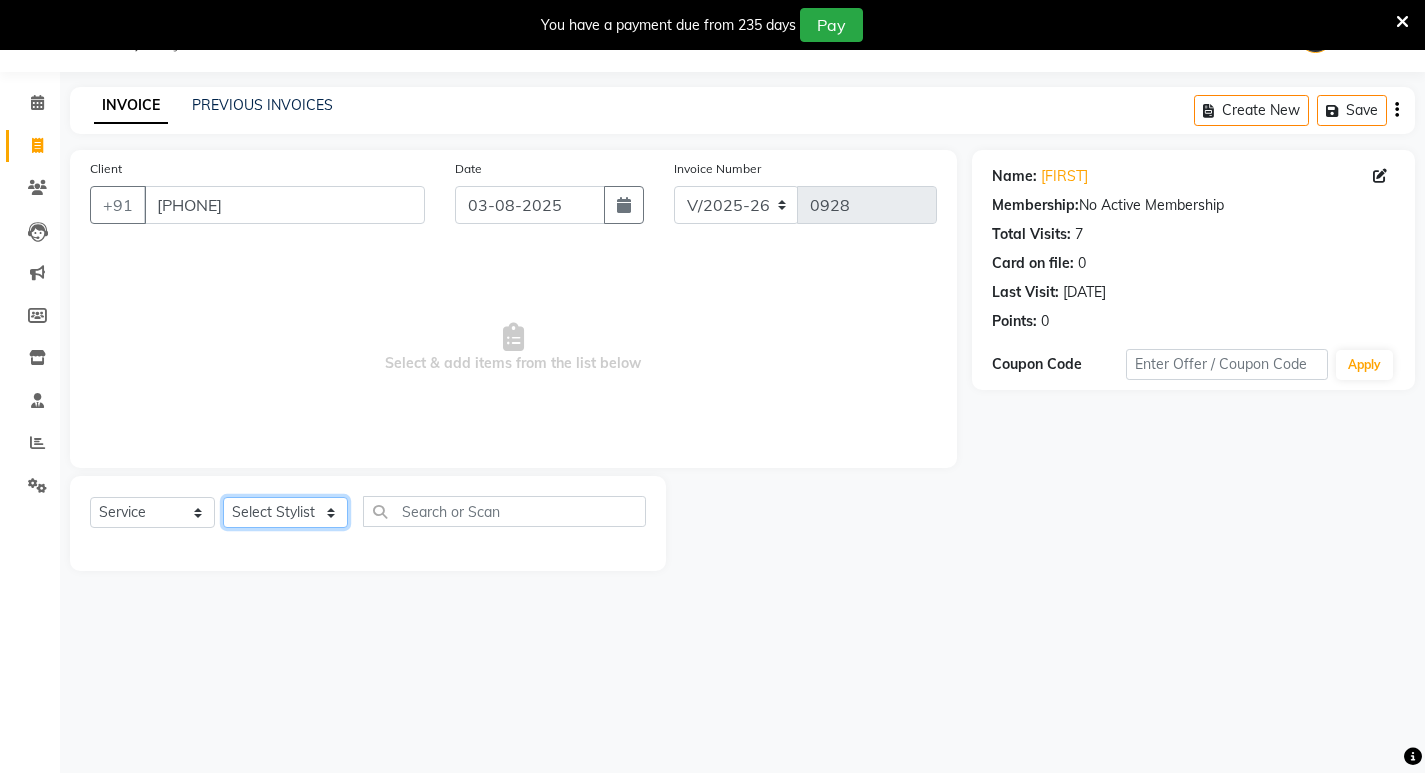click on "Select Stylist AFJAL afreen BILAL RISHI" 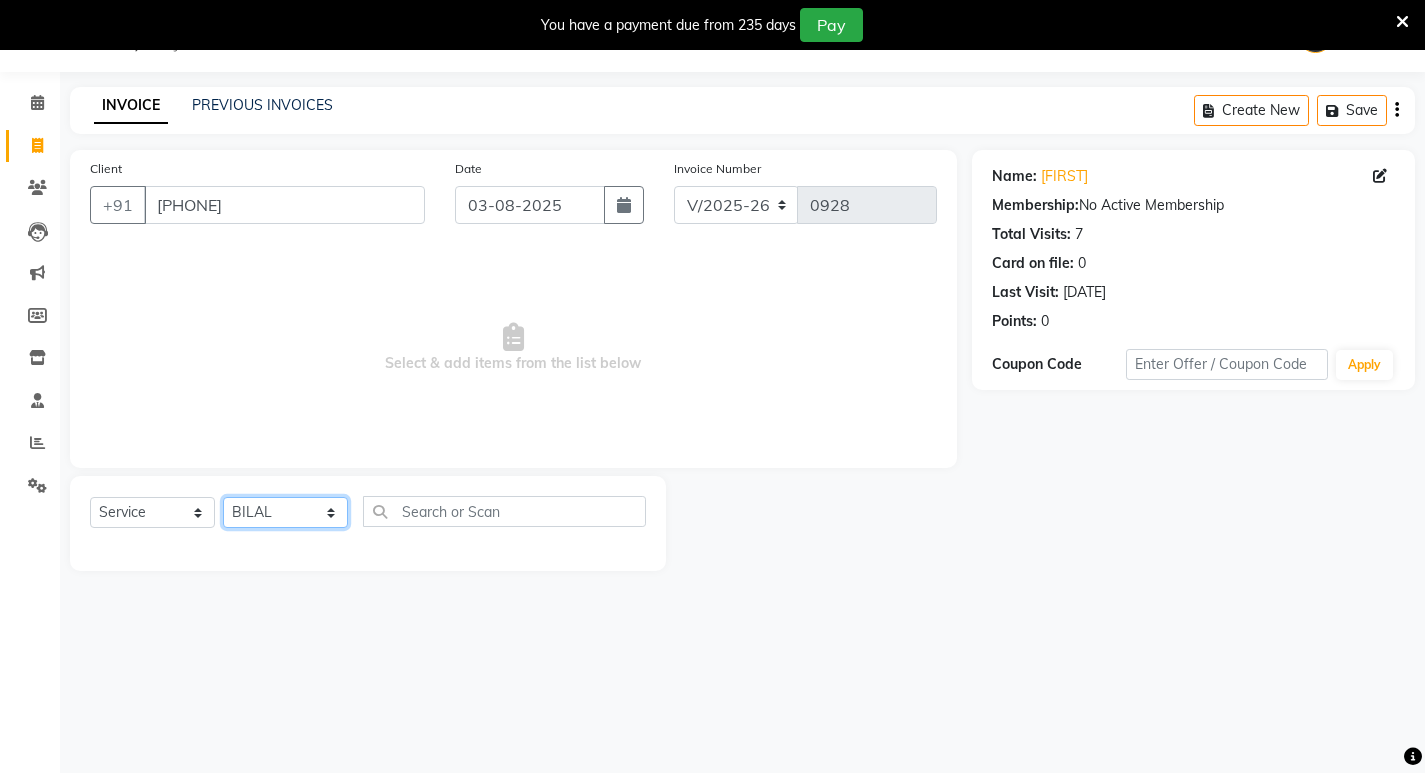 click on "Select Stylist AFJAL afreen BILAL RISHI" 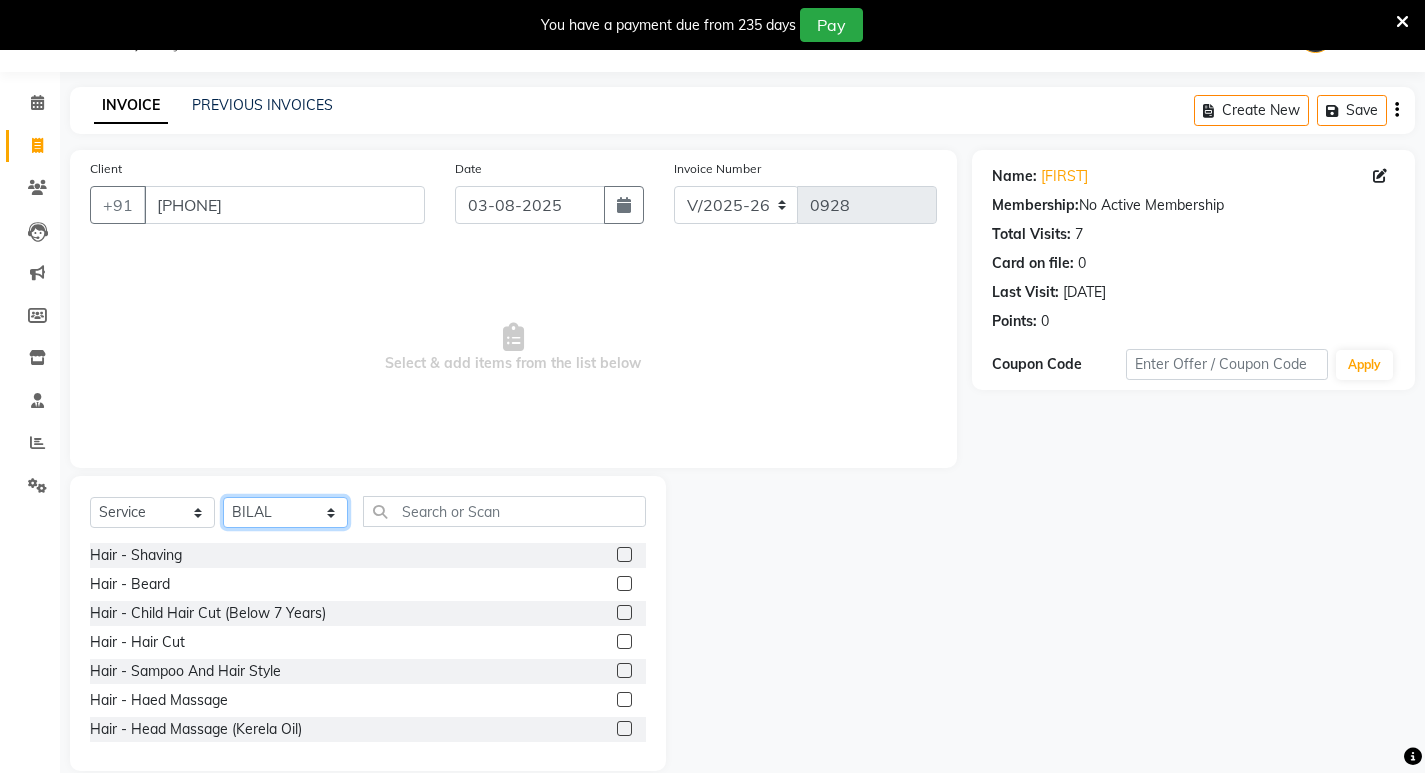 click on "Select Stylist AFJAL afreen BILAL RISHI" 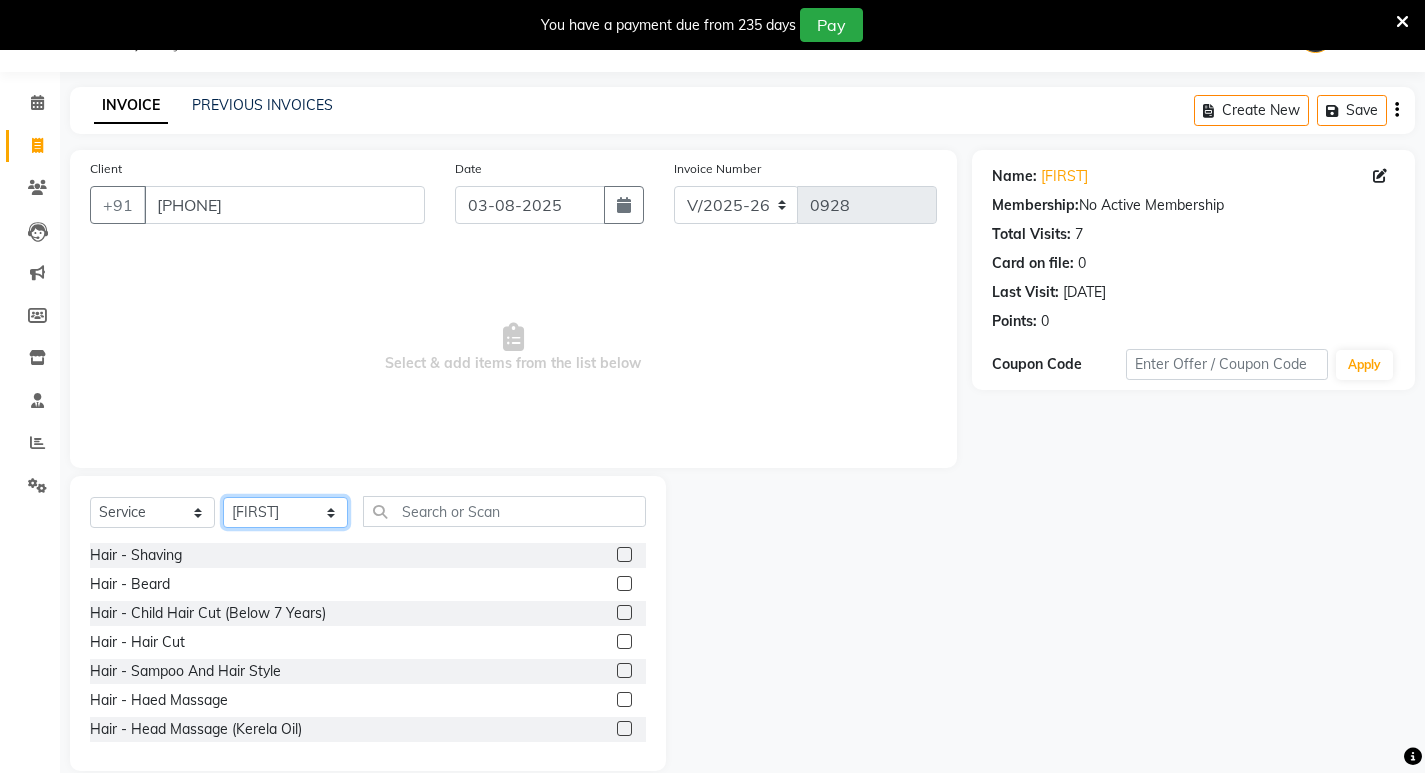 click on "Select Stylist AFJAL afreen BILAL RISHI" 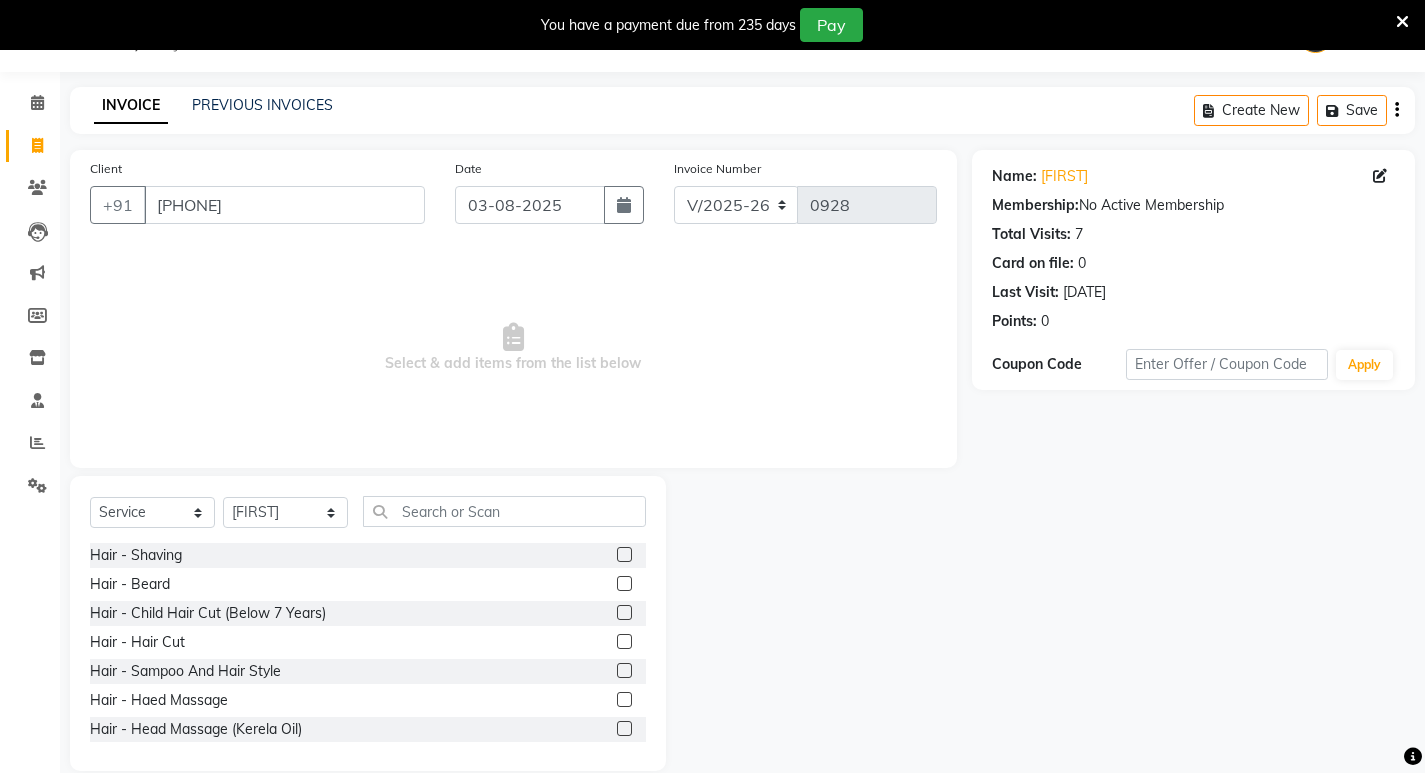 click 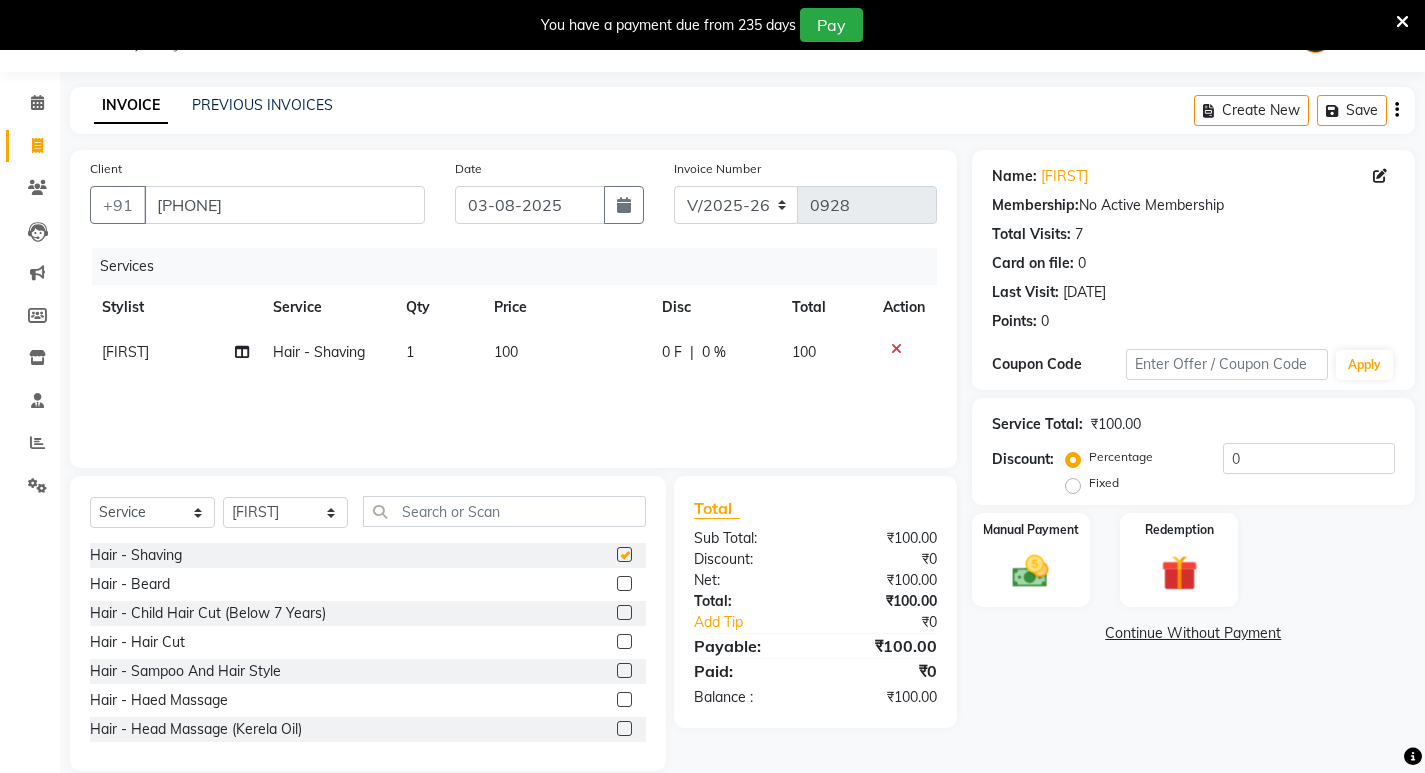 checkbox on "false" 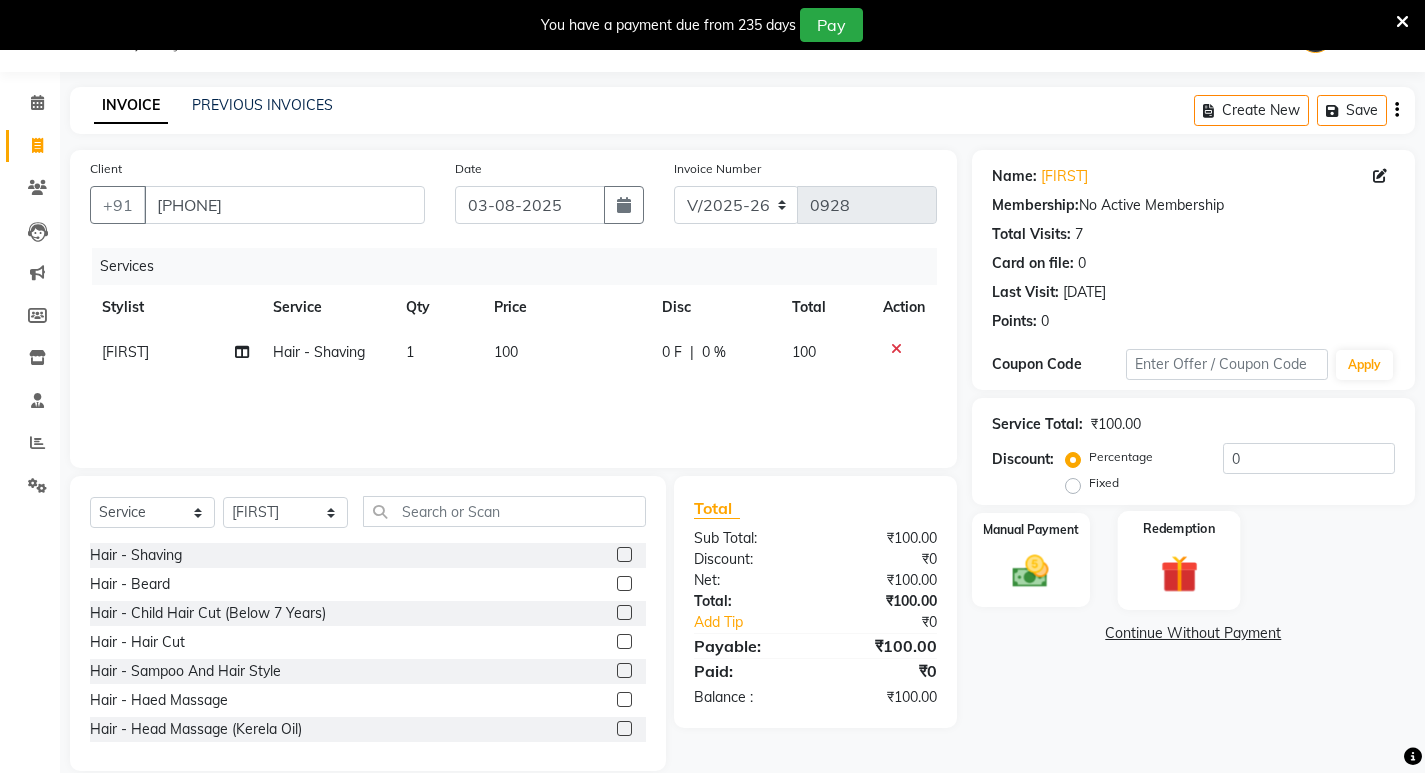 scroll, scrollTop: 78, scrollLeft: 0, axis: vertical 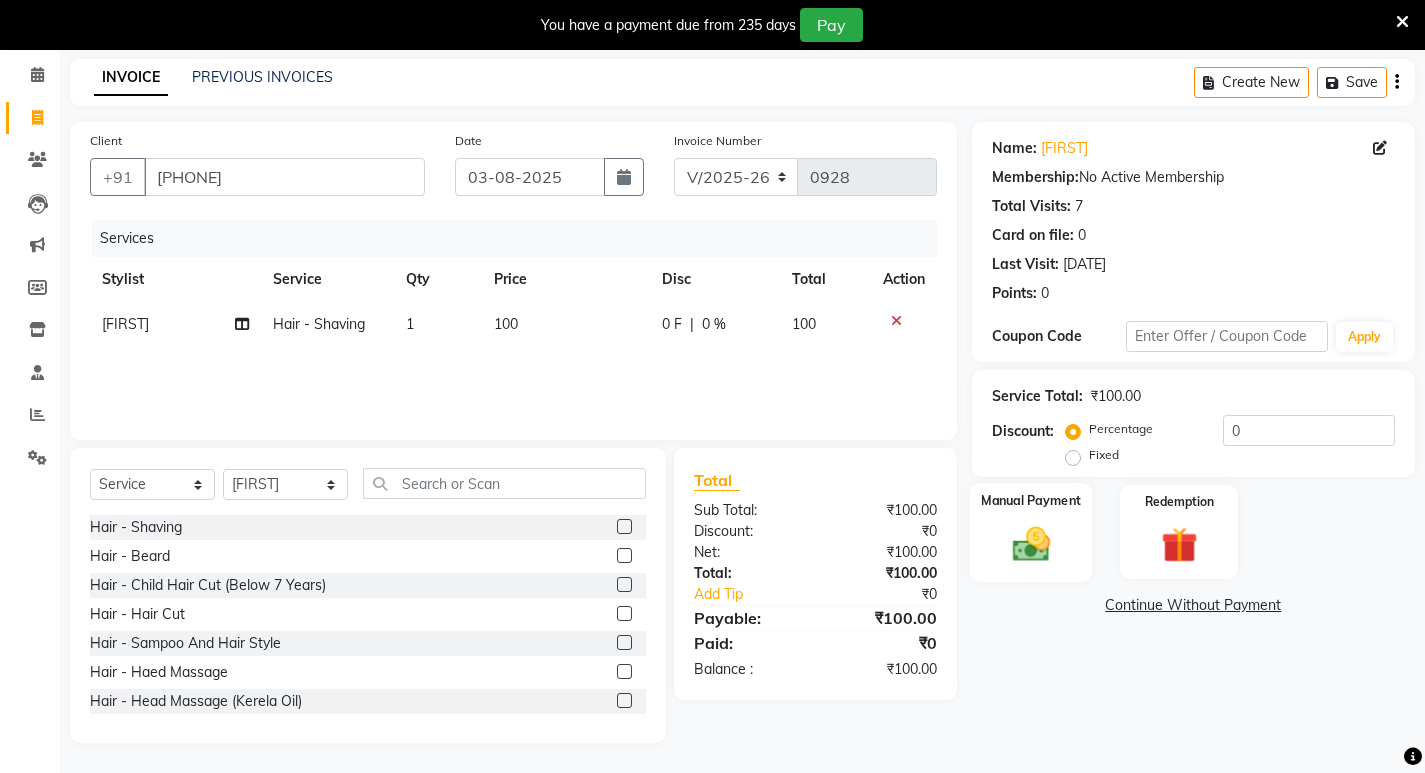 click 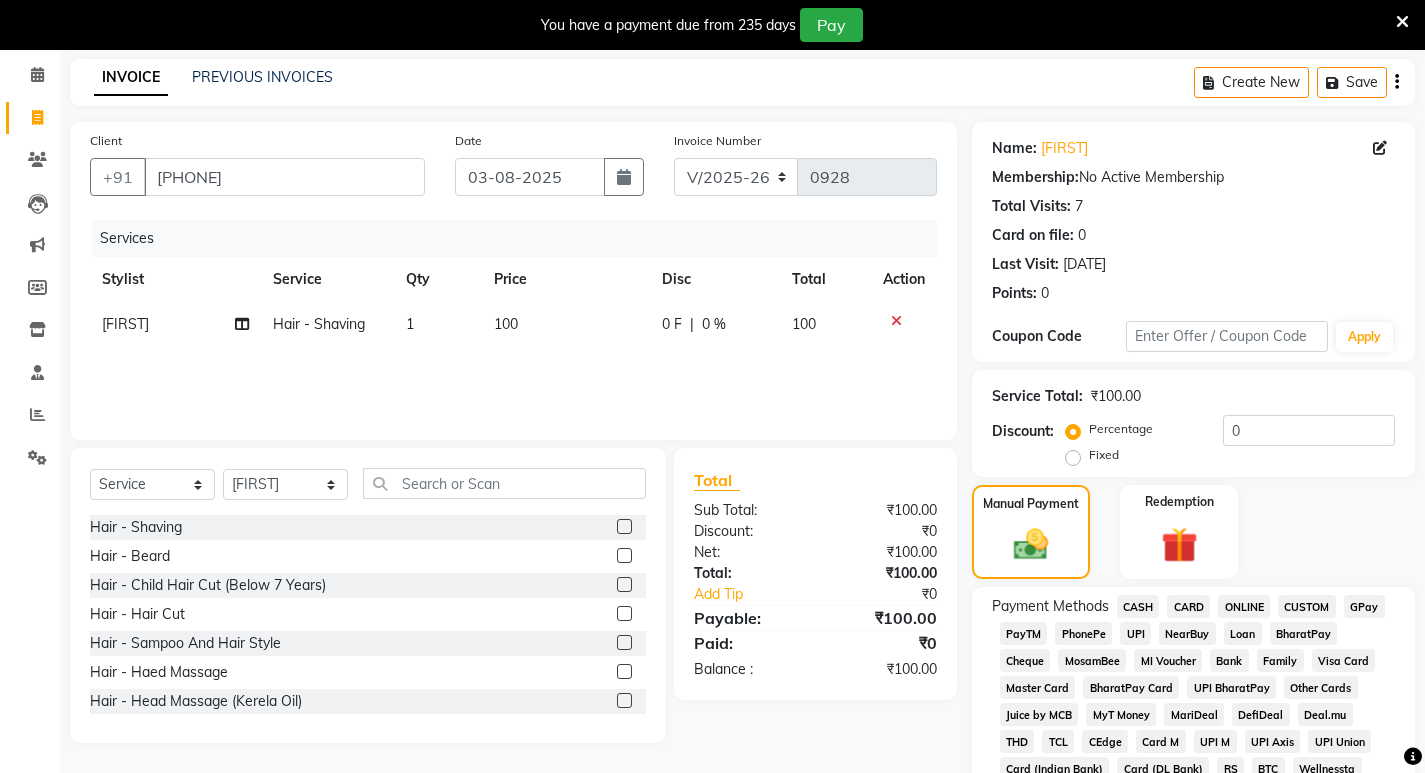 click on "GPay" 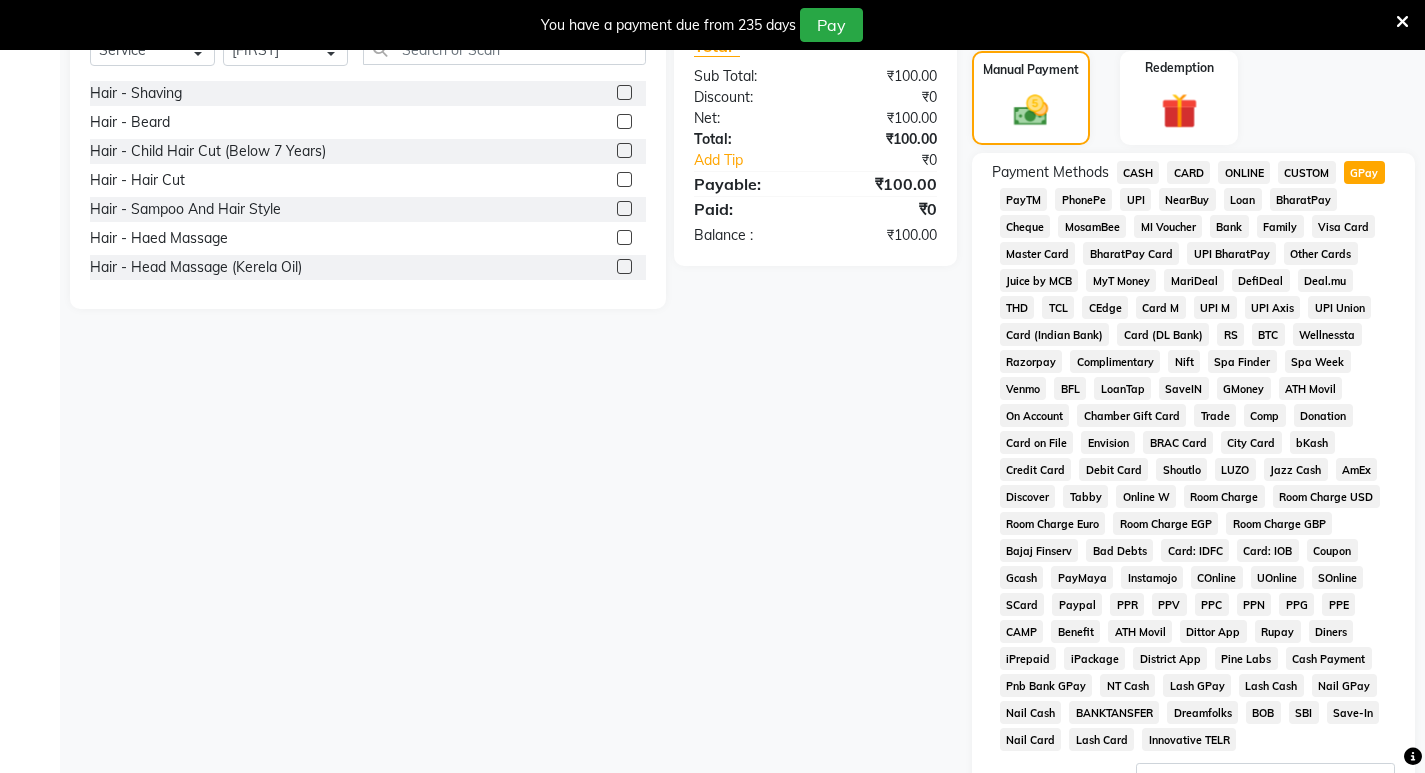 scroll, scrollTop: 755, scrollLeft: 0, axis: vertical 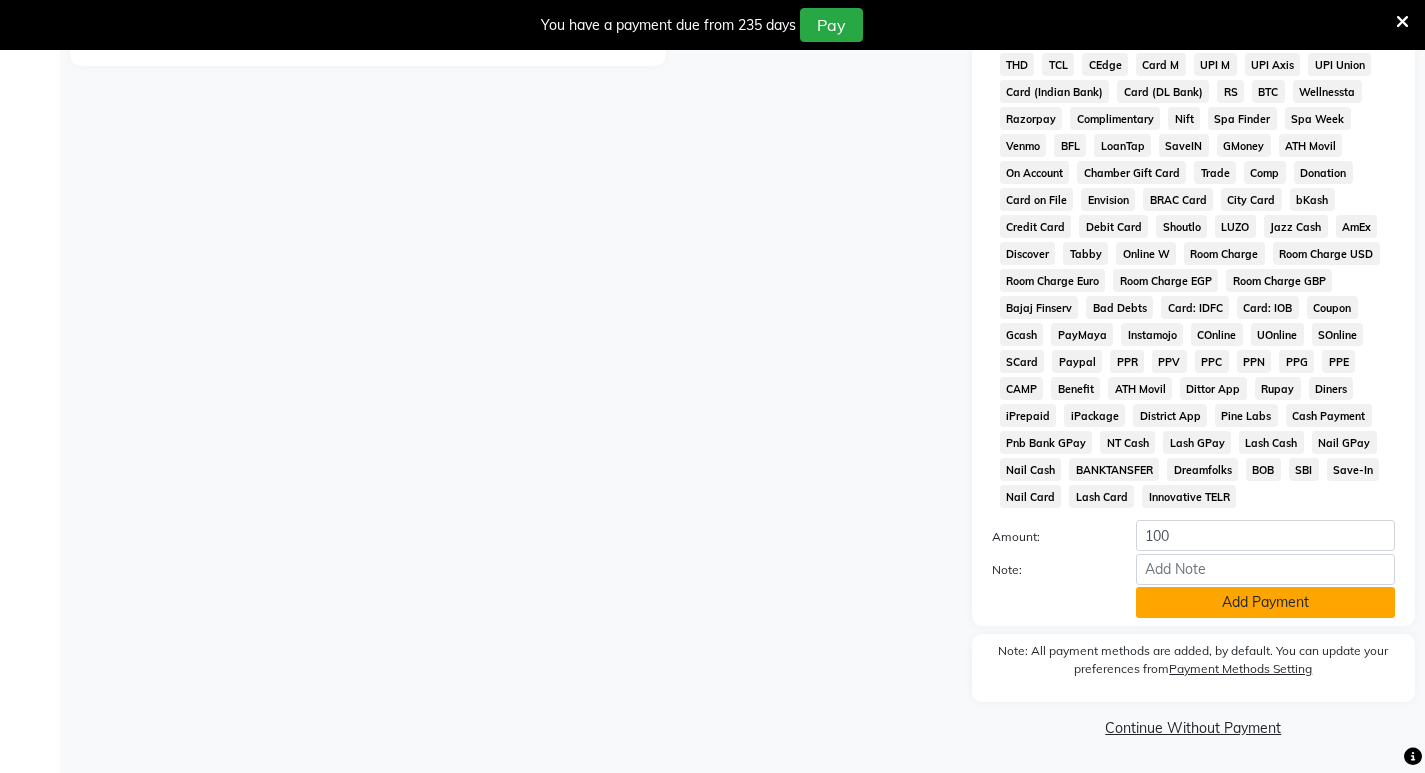click on "Add Payment" 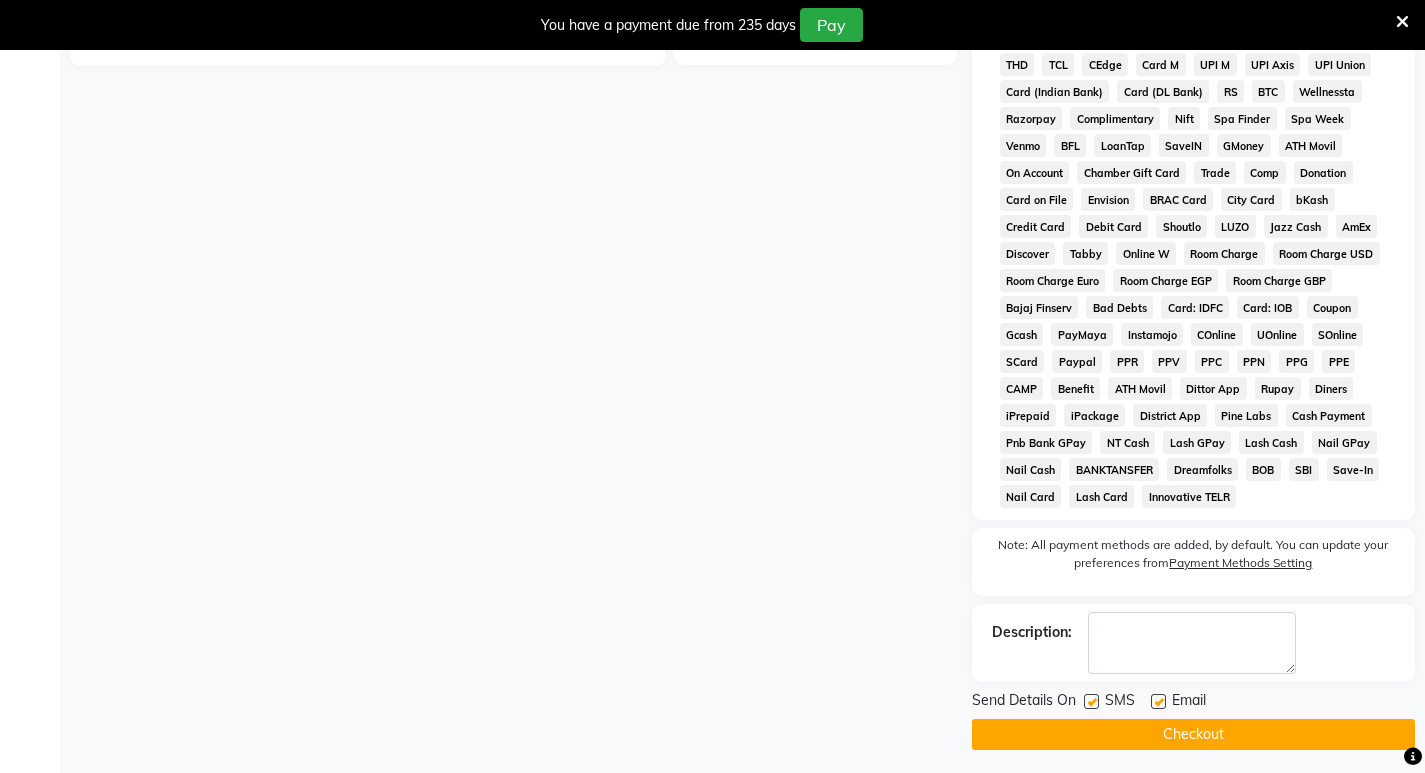 scroll, scrollTop: 762, scrollLeft: 0, axis: vertical 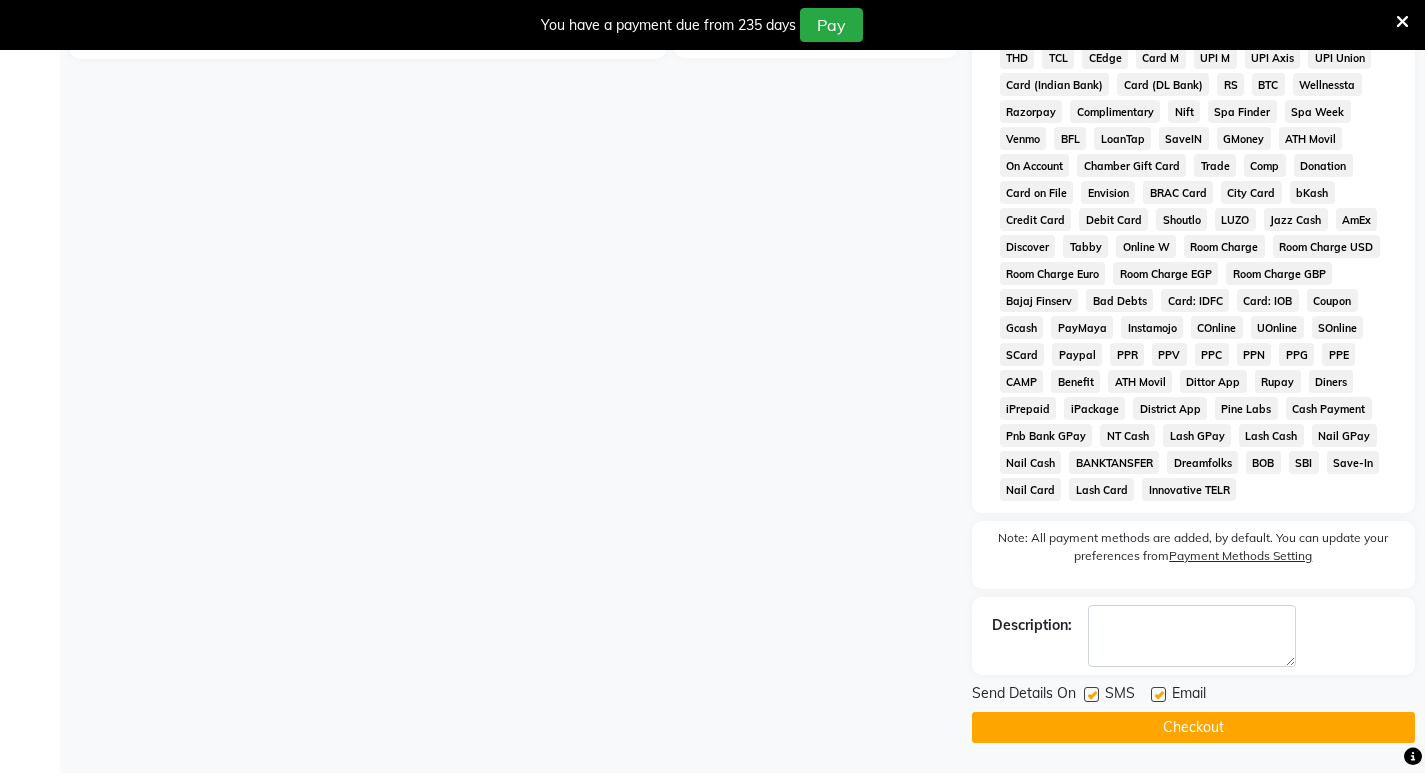 click on "Checkout" 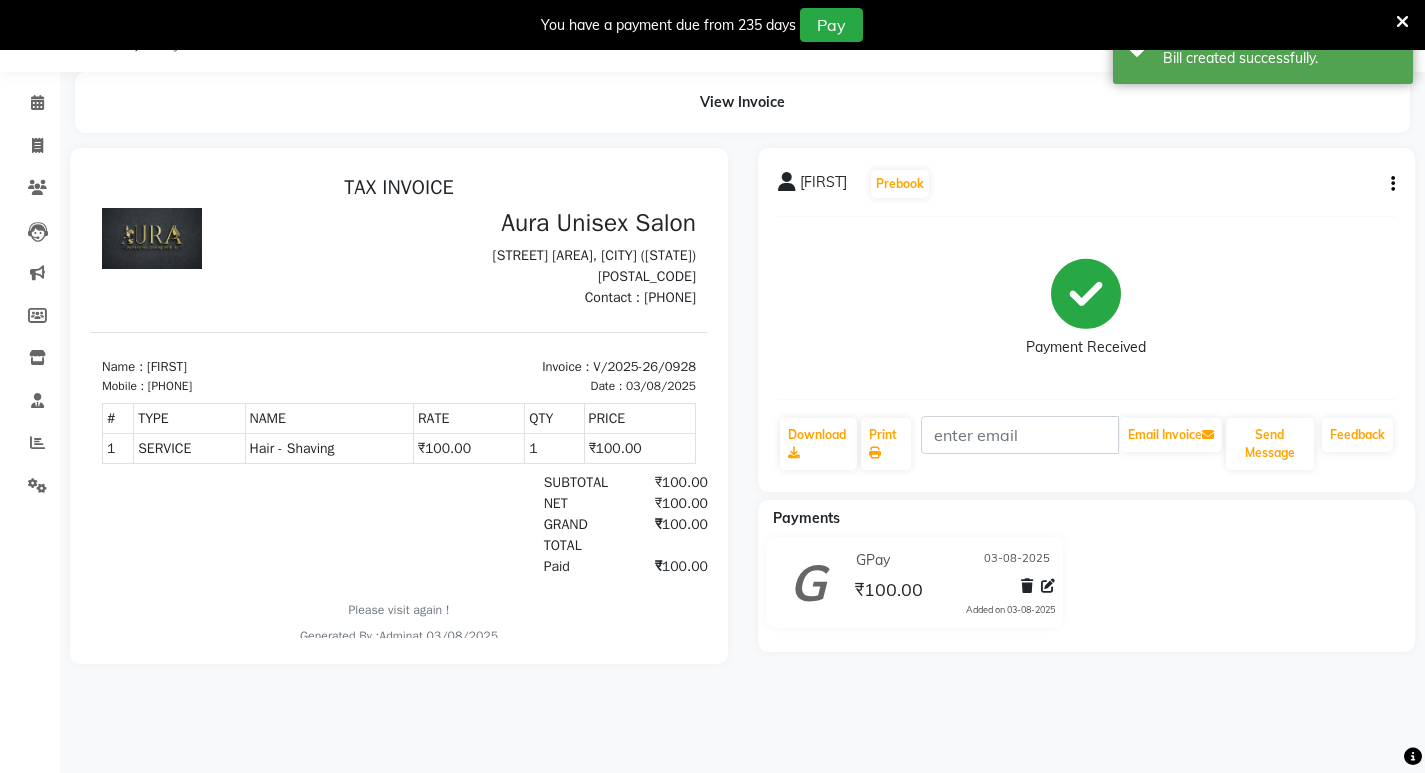 scroll, scrollTop: 0, scrollLeft: 0, axis: both 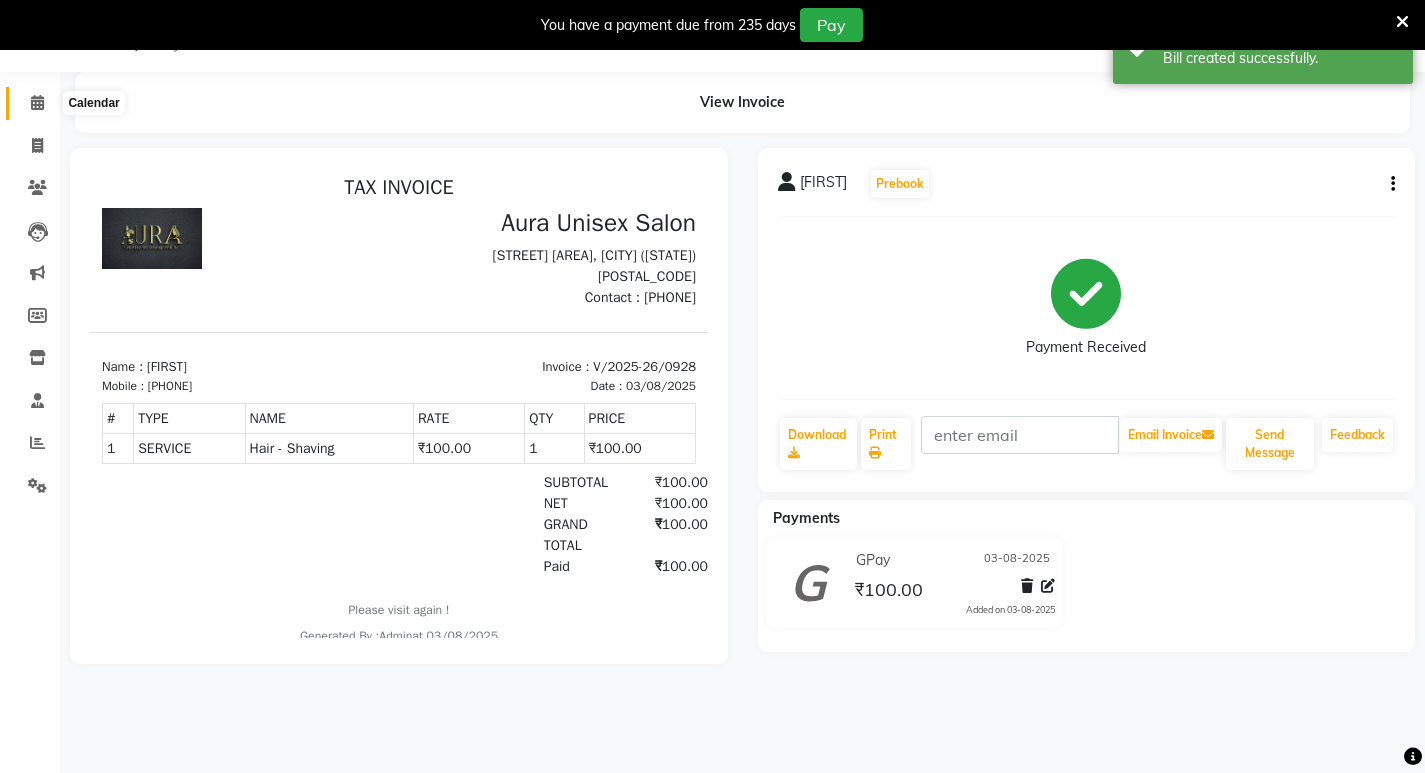 click 